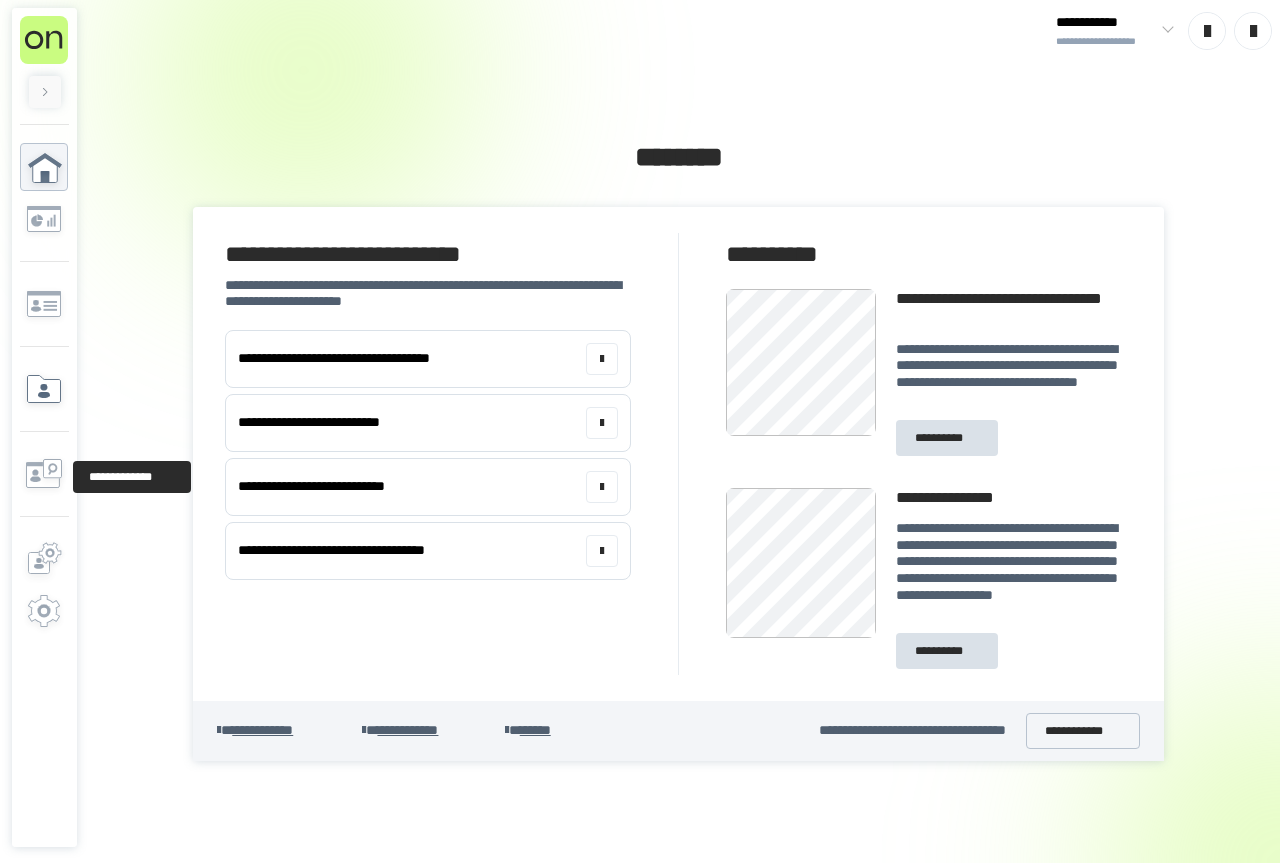 scroll, scrollTop: 0, scrollLeft: 0, axis: both 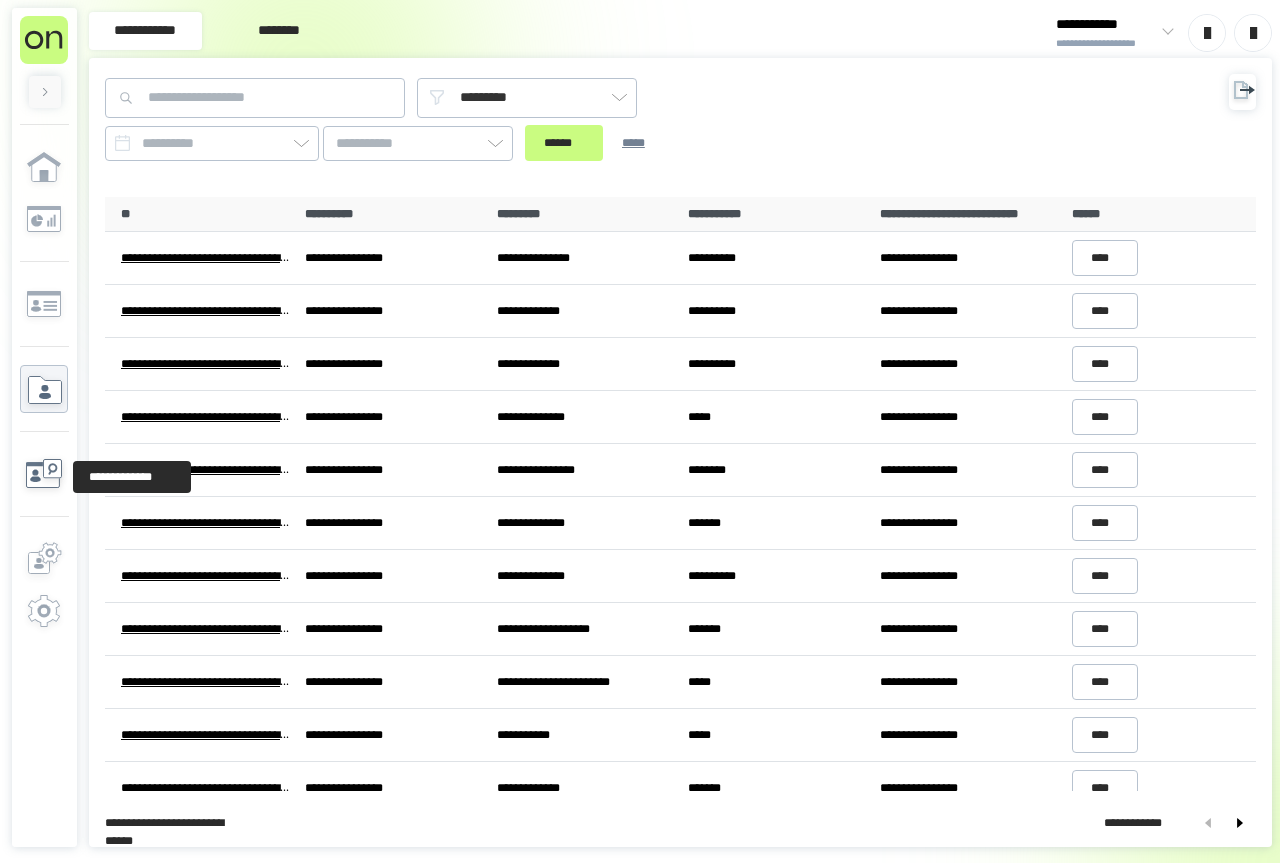 click 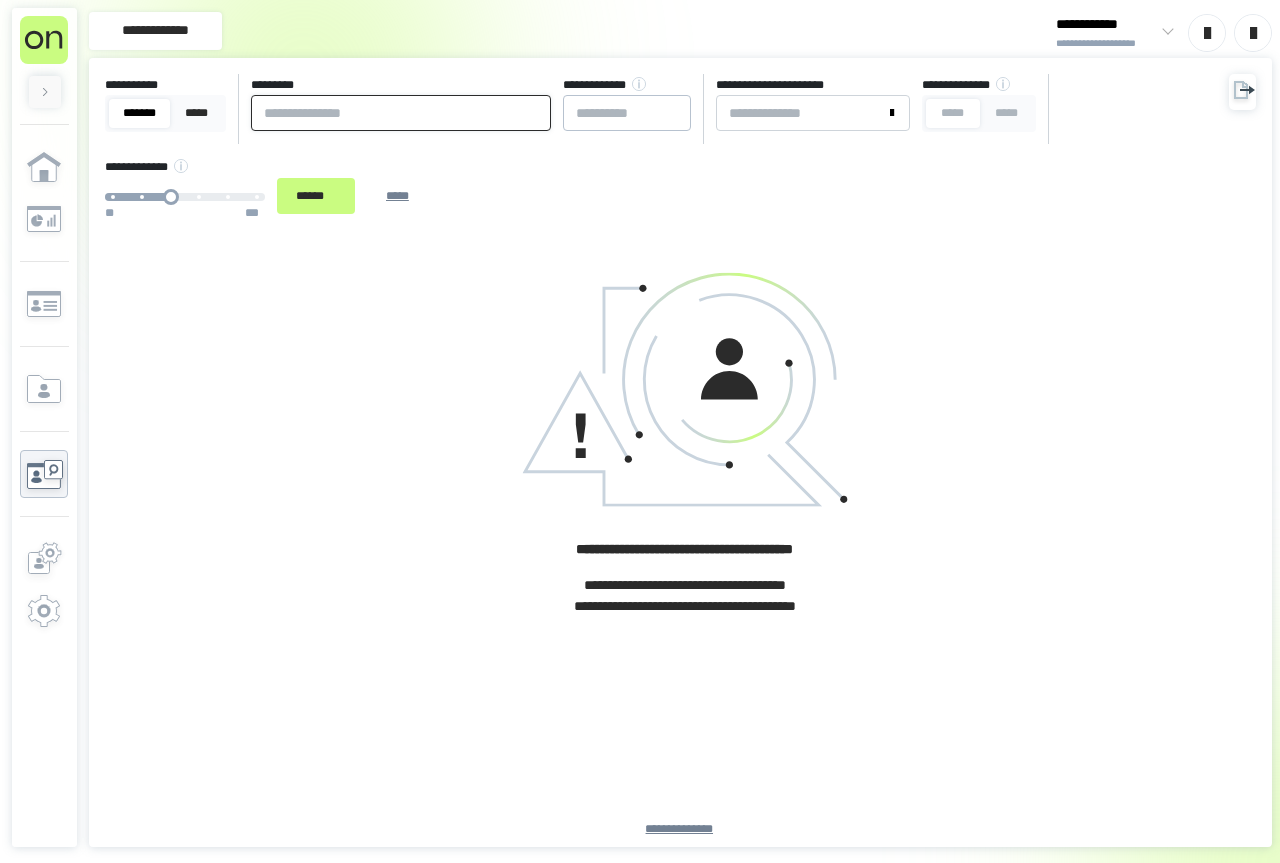 click at bounding box center (401, 113) 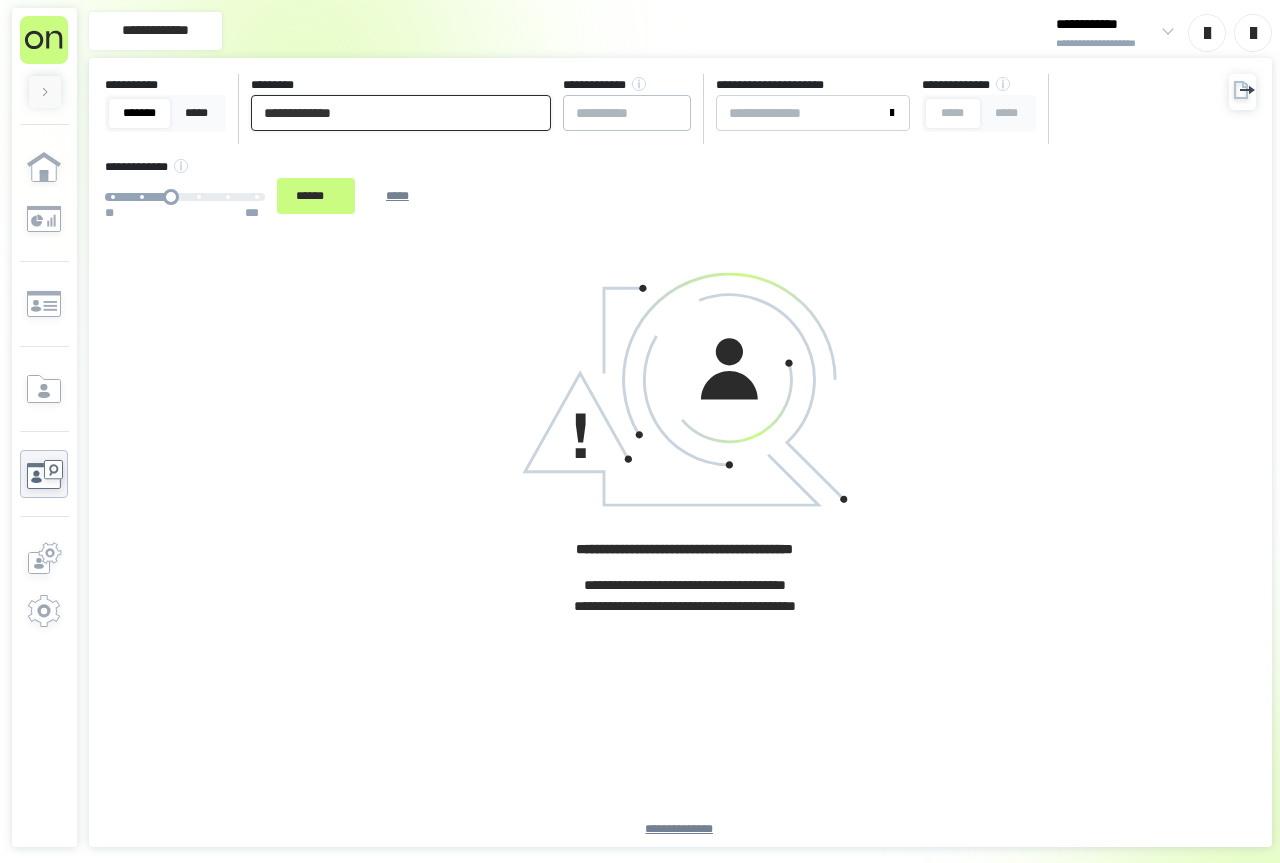 type on "**********" 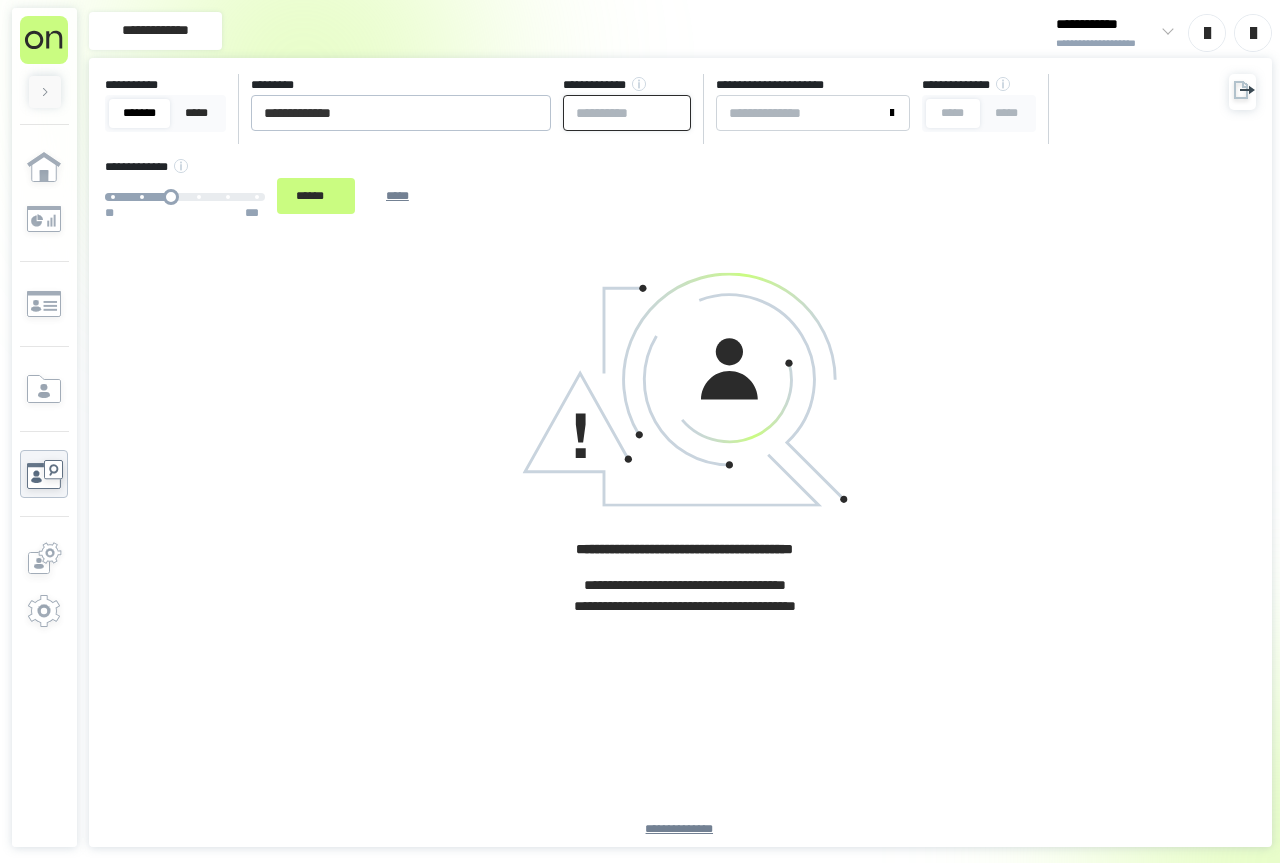 click at bounding box center (627, 113) 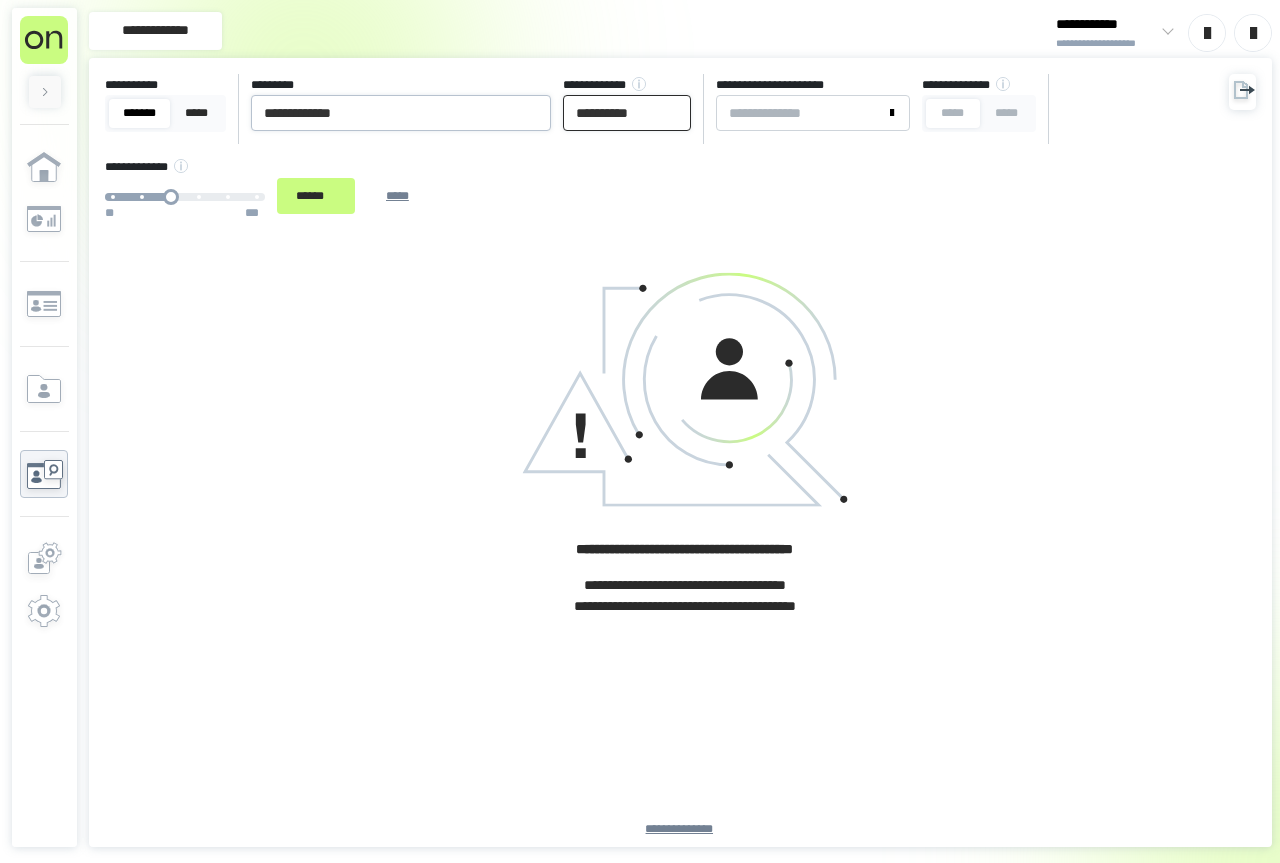 type on "**********" 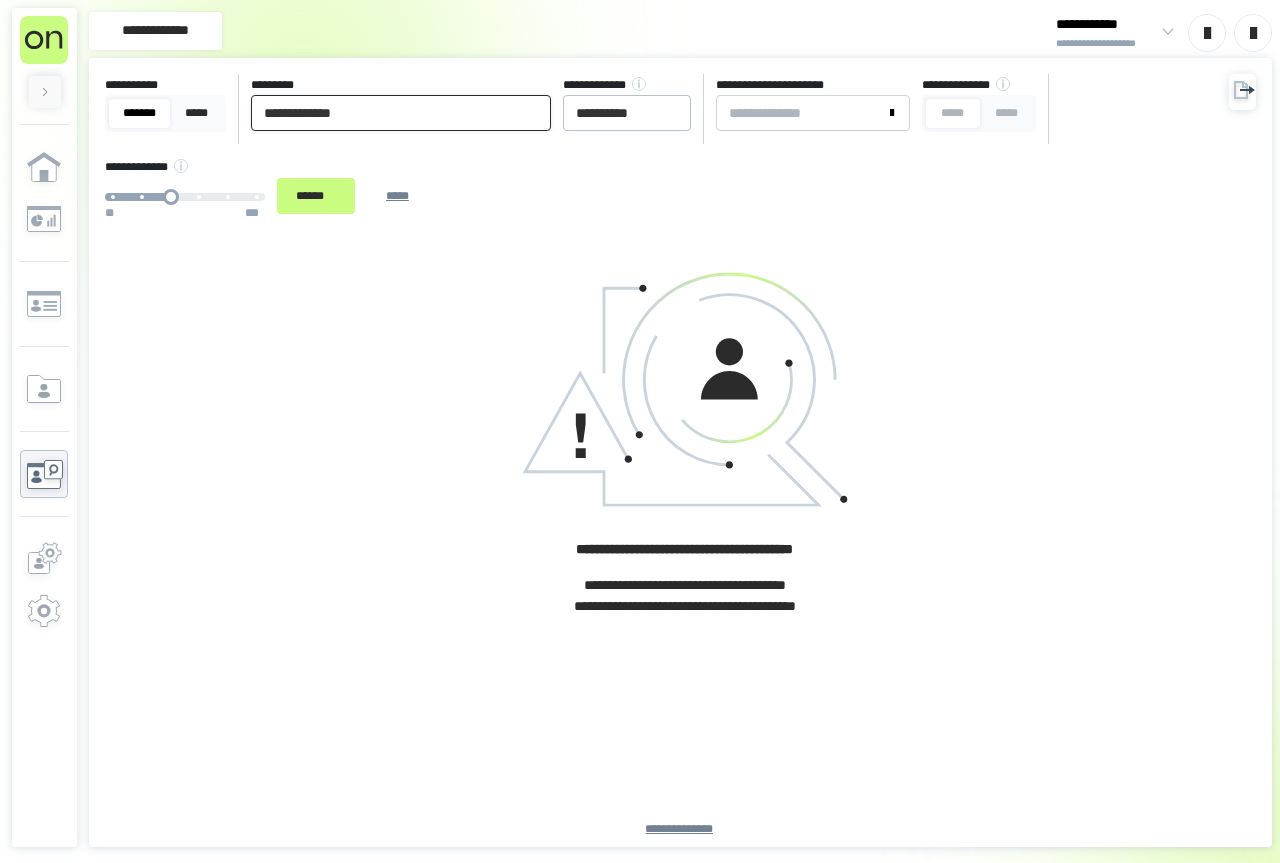 click on "**********" at bounding box center (401, 113) 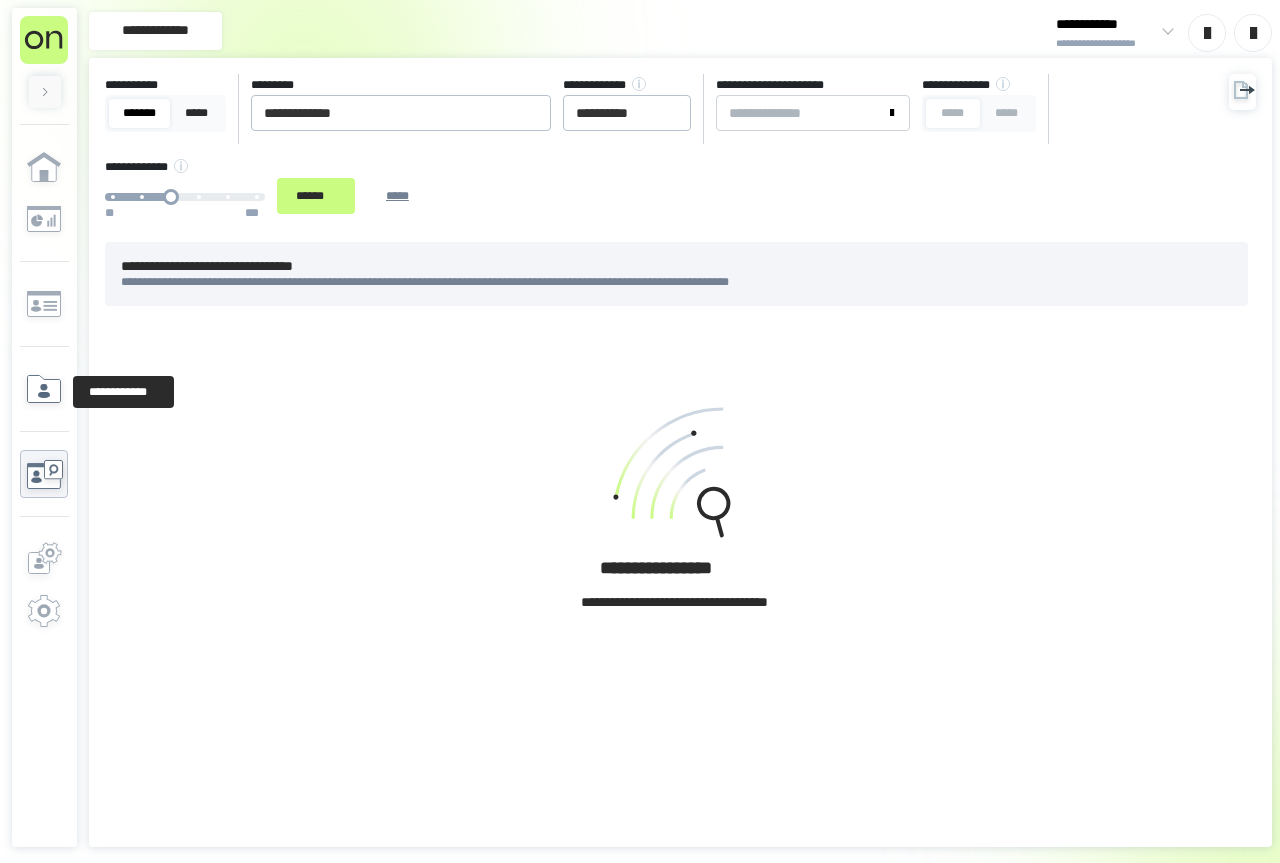 click 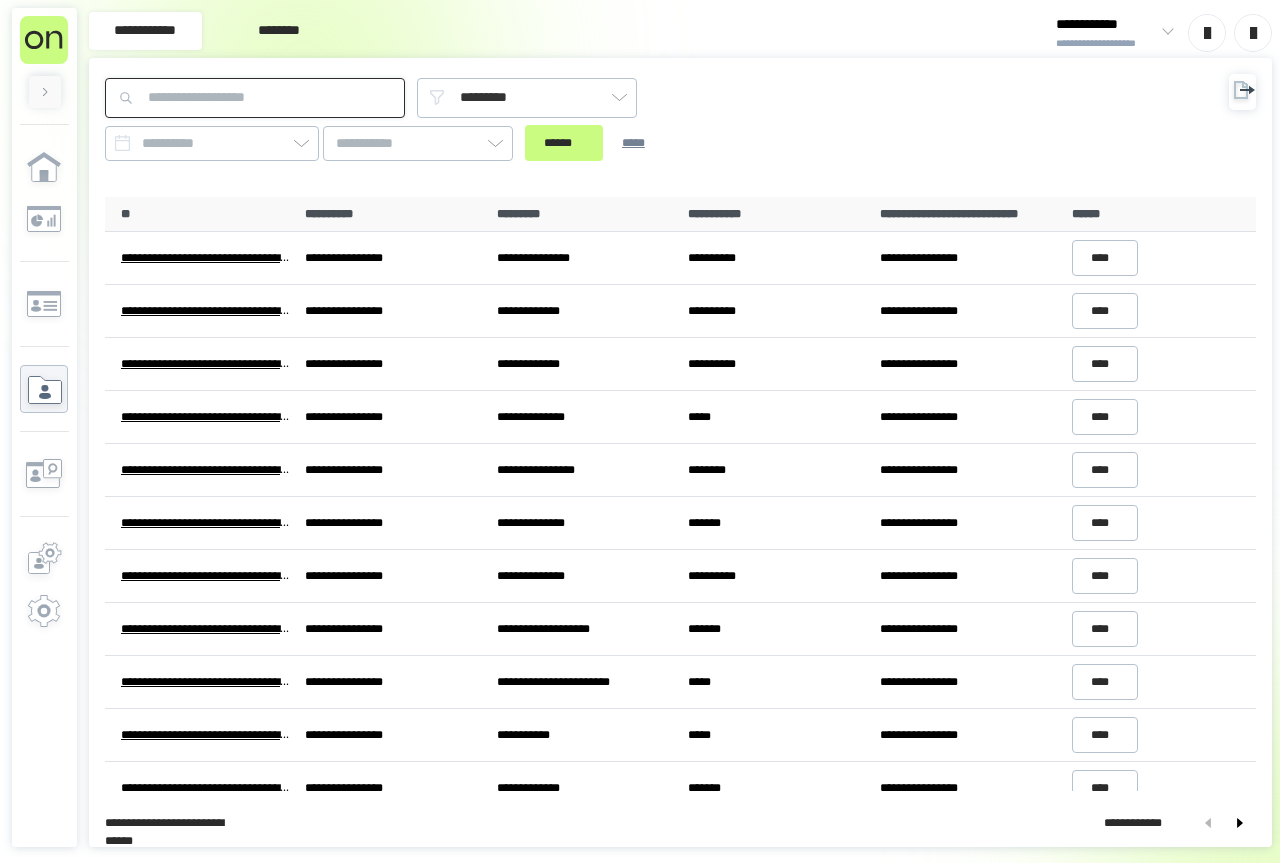 click at bounding box center (255, 98) 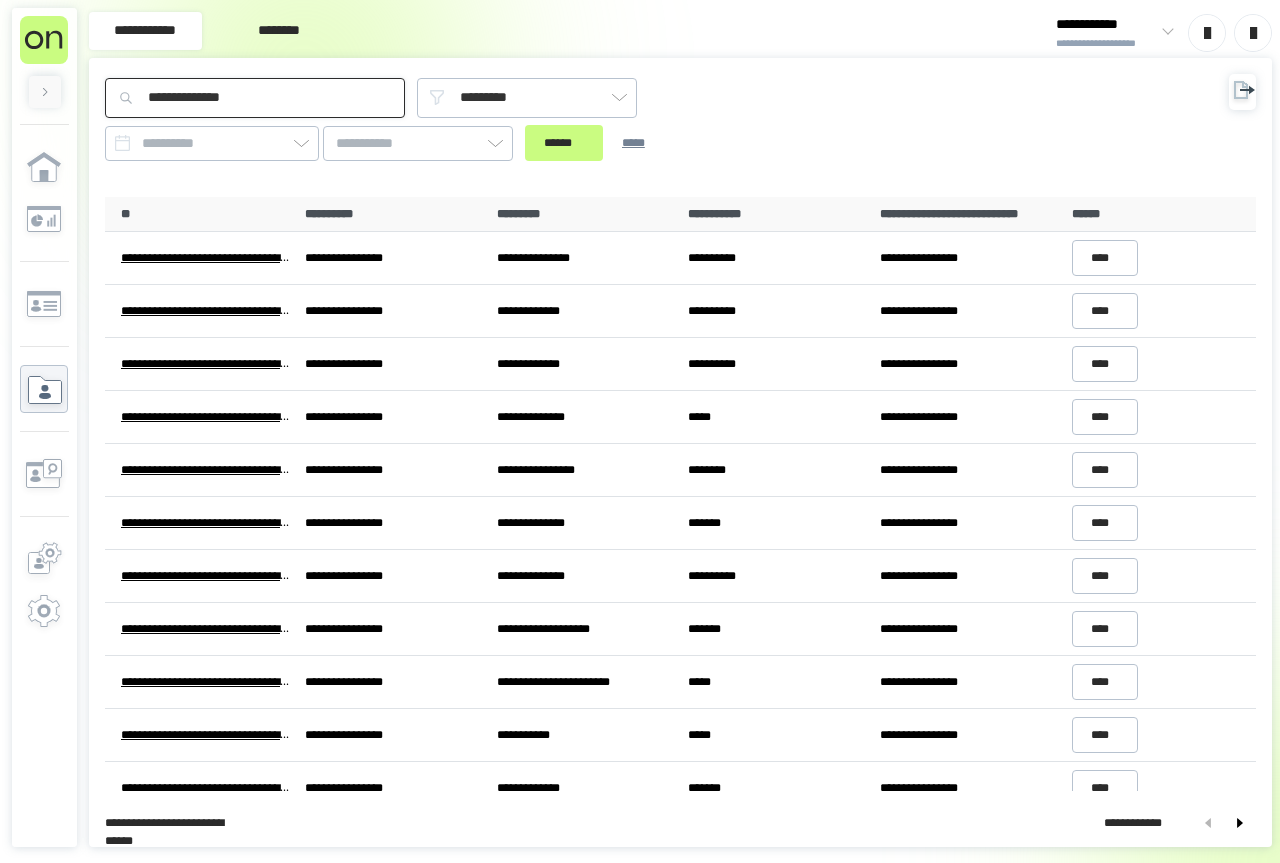 type on "**********" 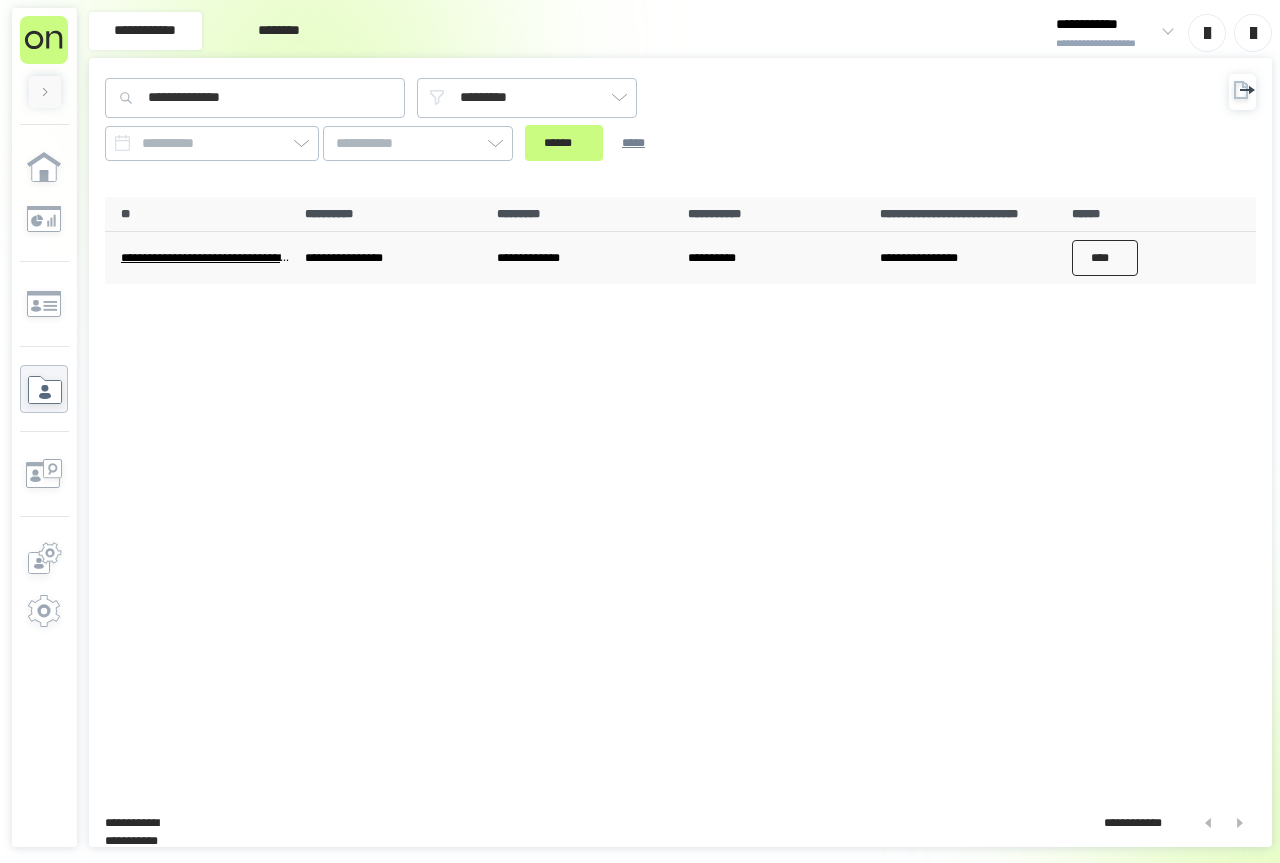click on "****" at bounding box center [1105, 258] 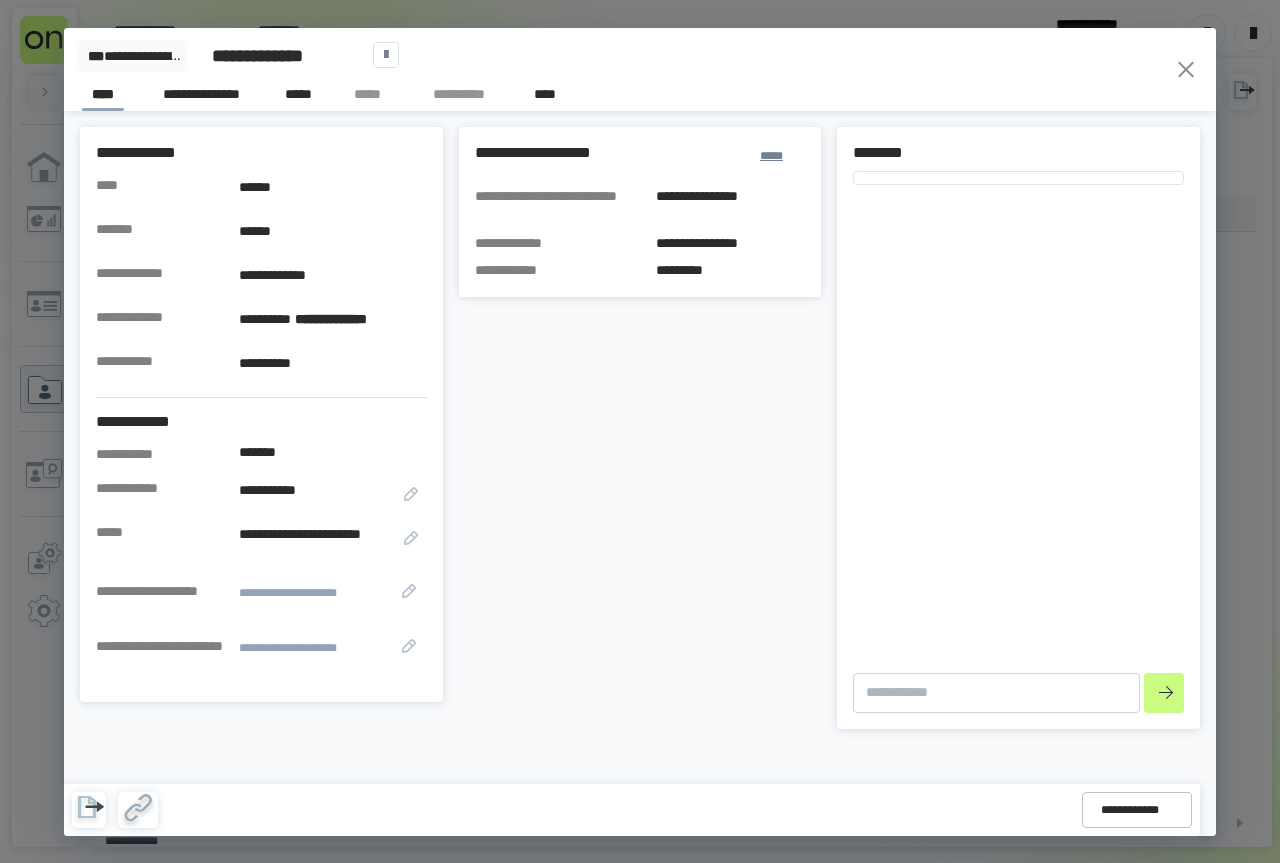 type on "*" 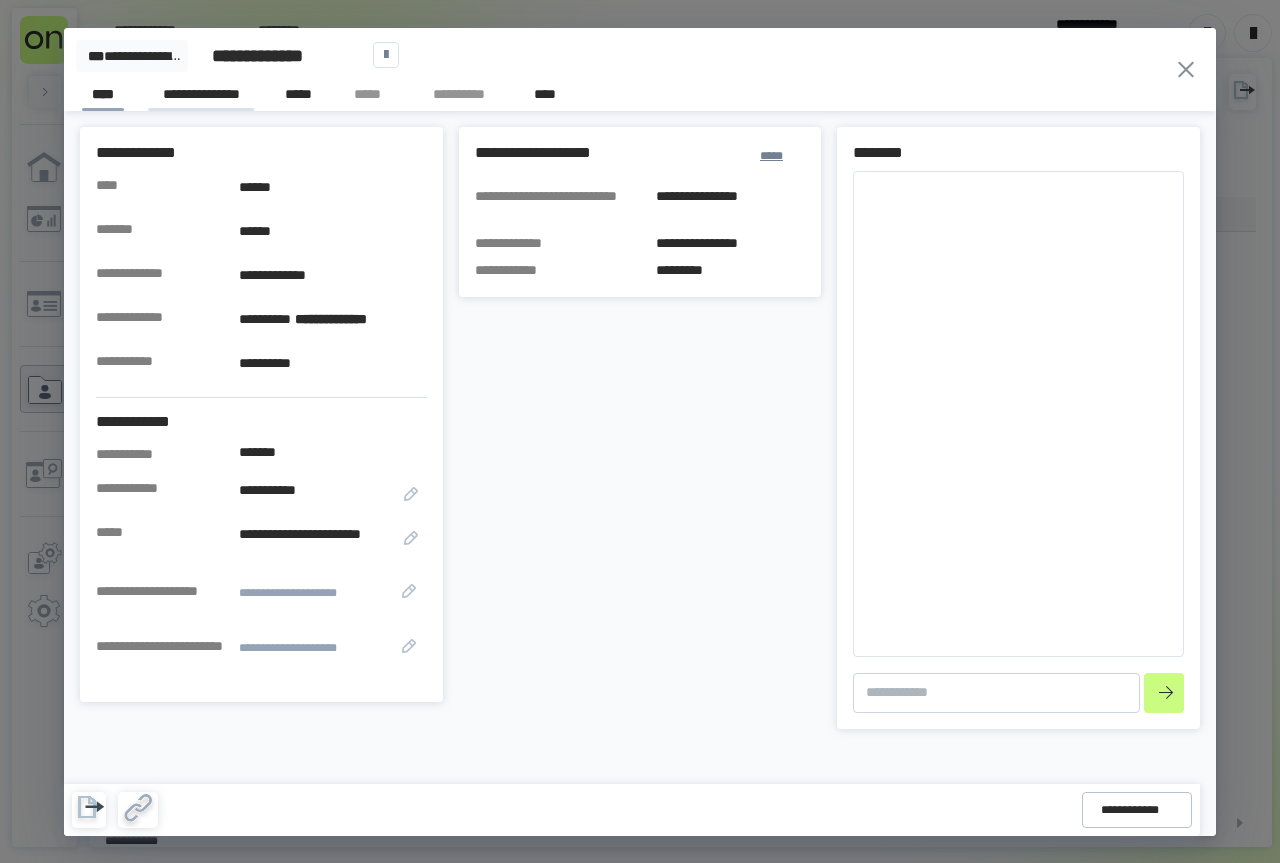 click on "**********" at bounding box center [201, 97] 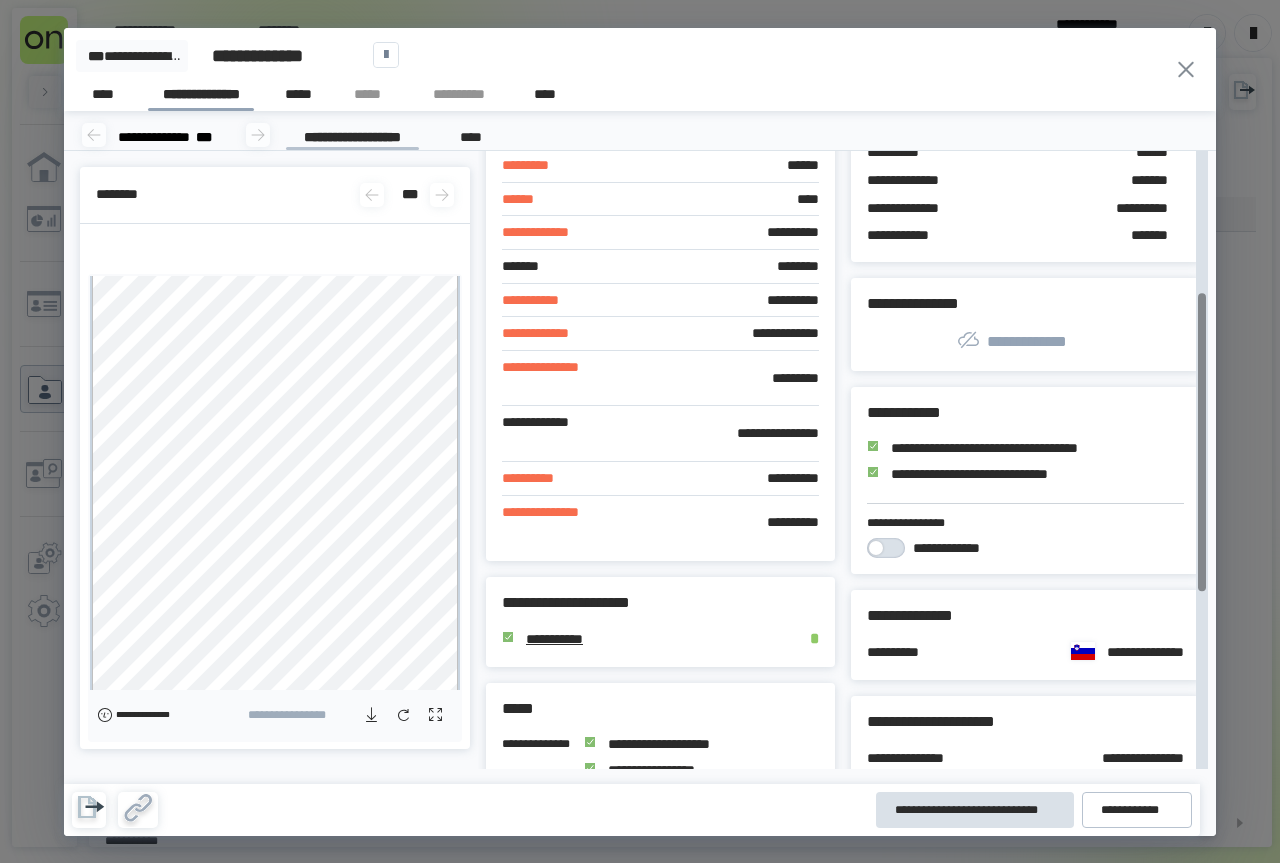 scroll, scrollTop: 300, scrollLeft: 0, axis: vertical 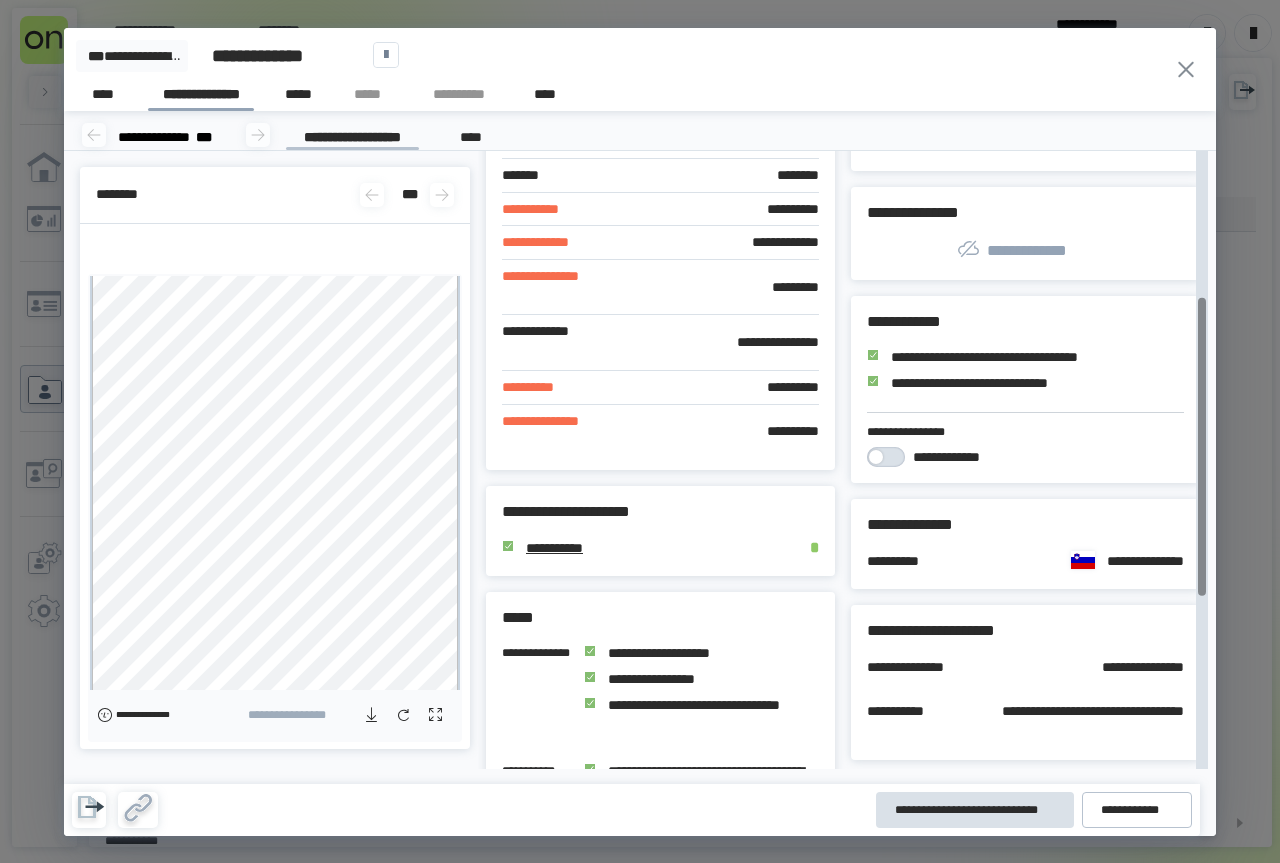 click on "**********" at bounding box center [1094, 562] 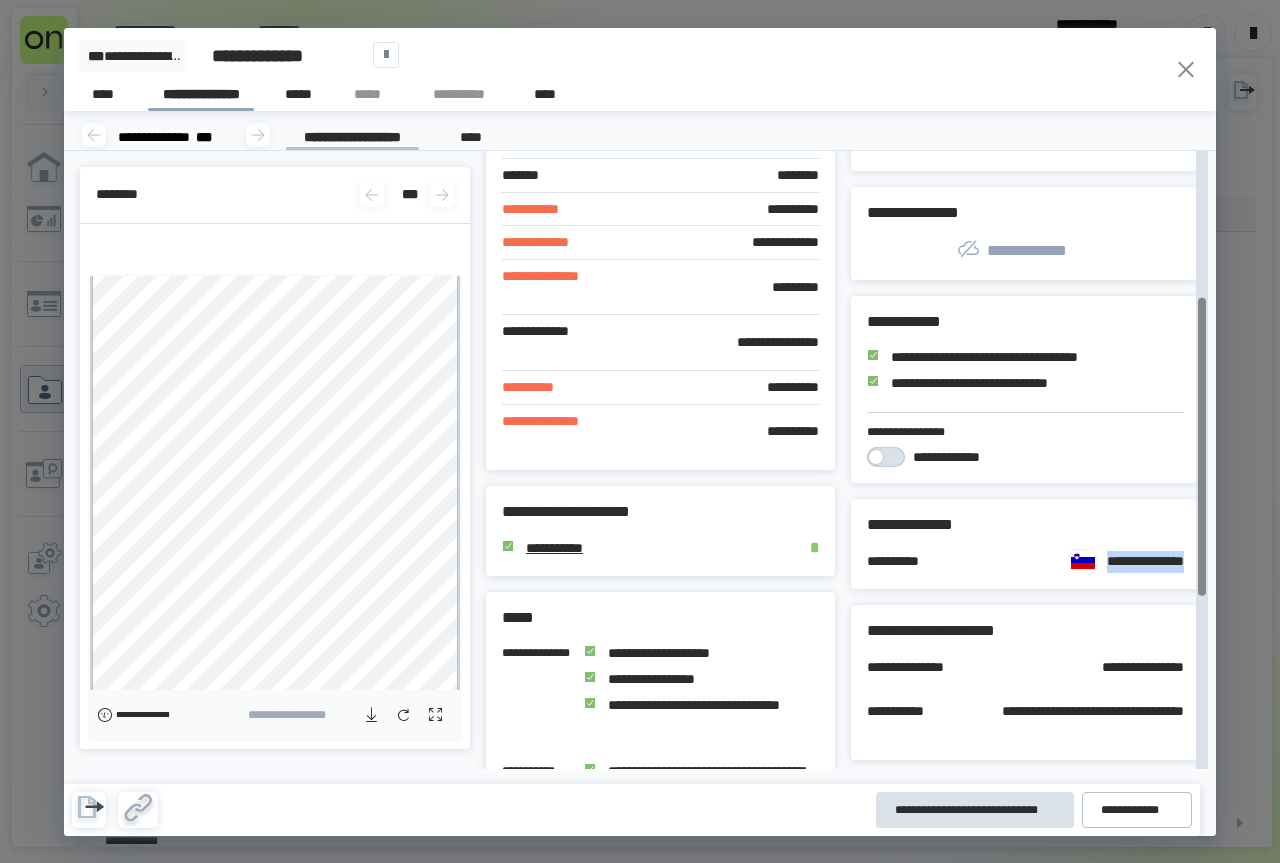 click on "**********" at bounding box center [1094, 562] 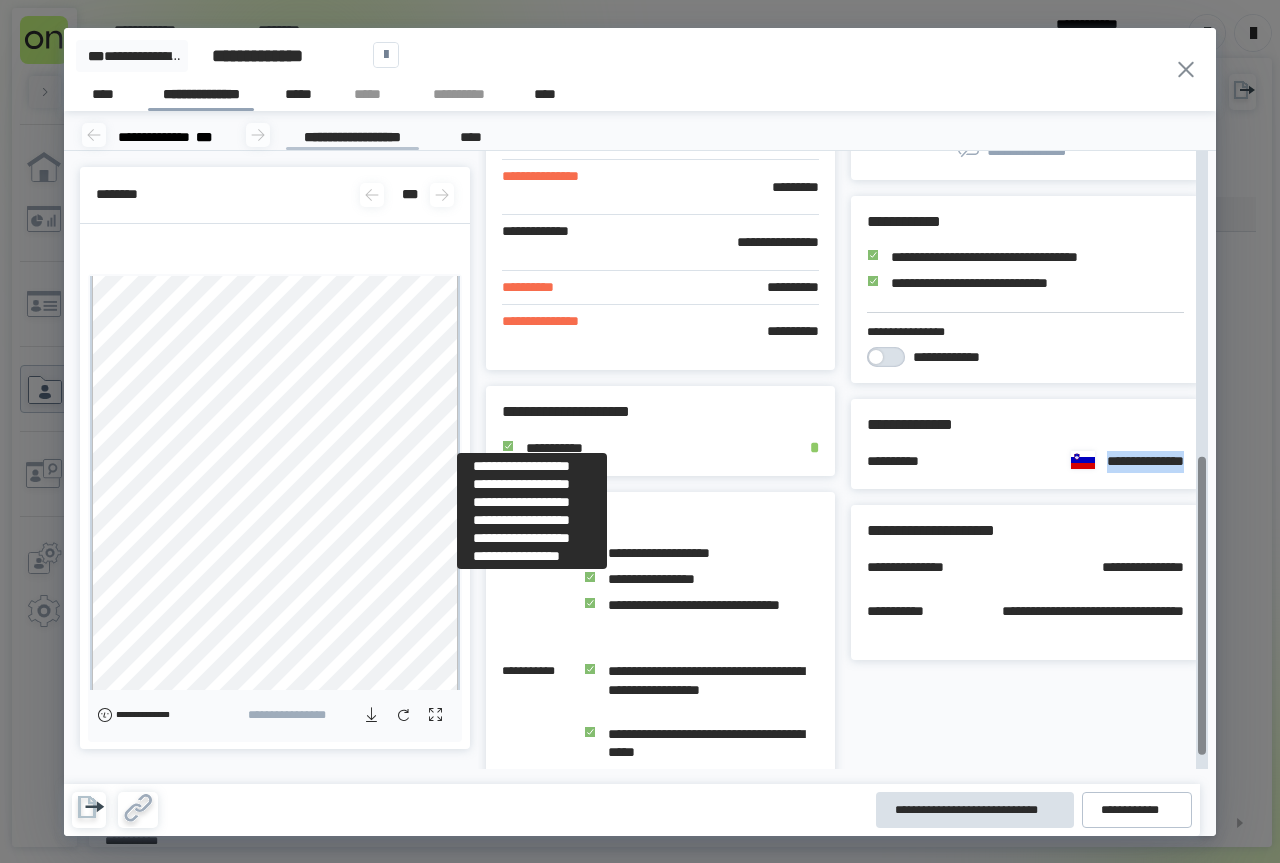 scroll, scrollTop: 654, scrollLeft: 0, axis: vertical 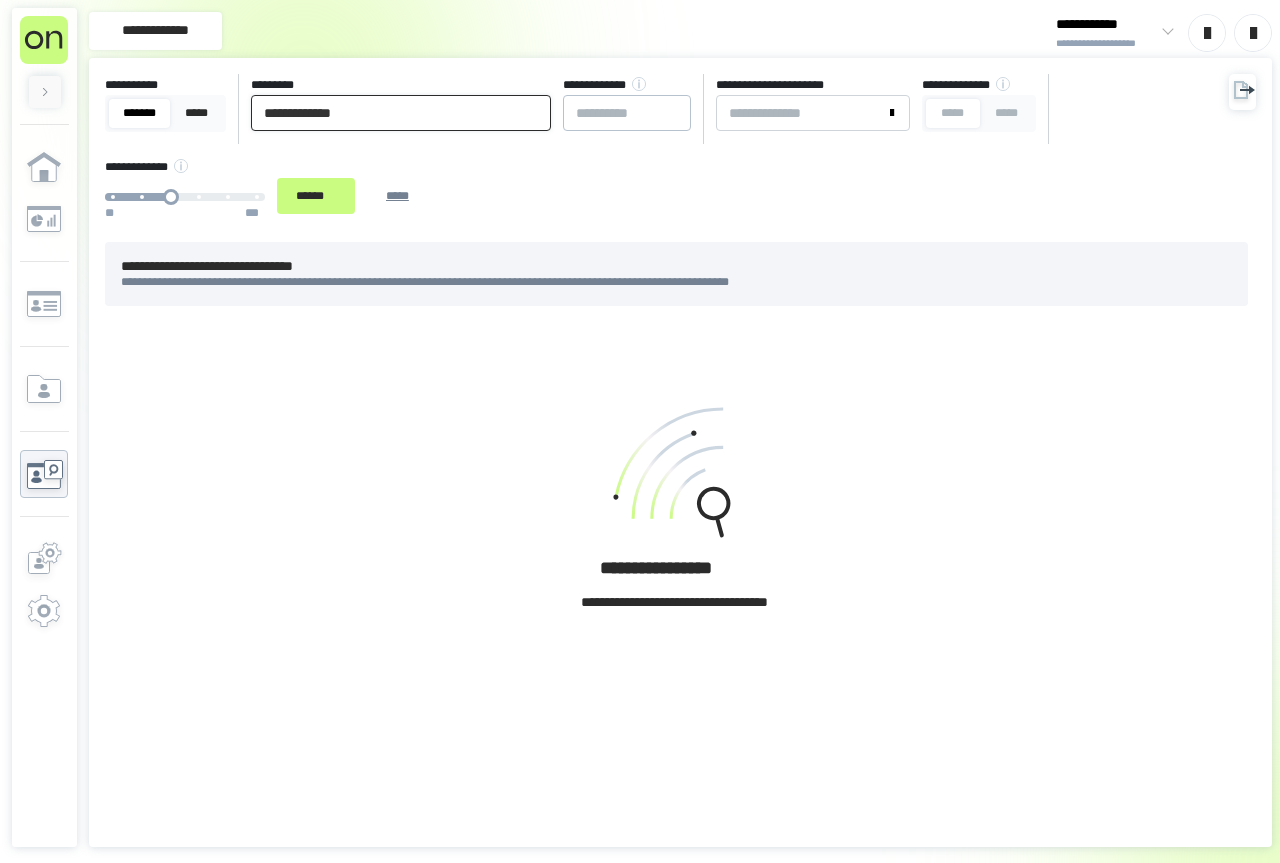 click on "**********" at bounding box center (401, 113) 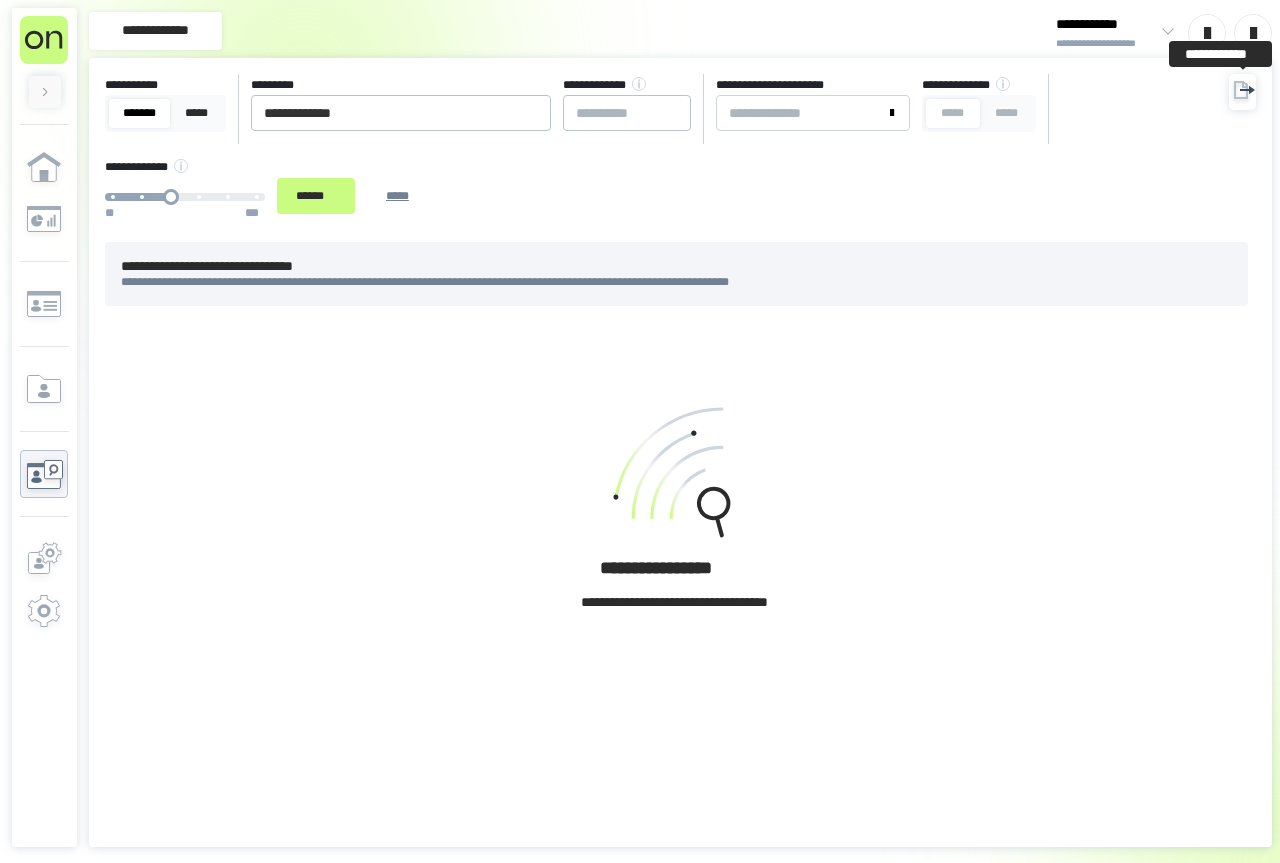 click on "**********" at bounding box center (680, 452) 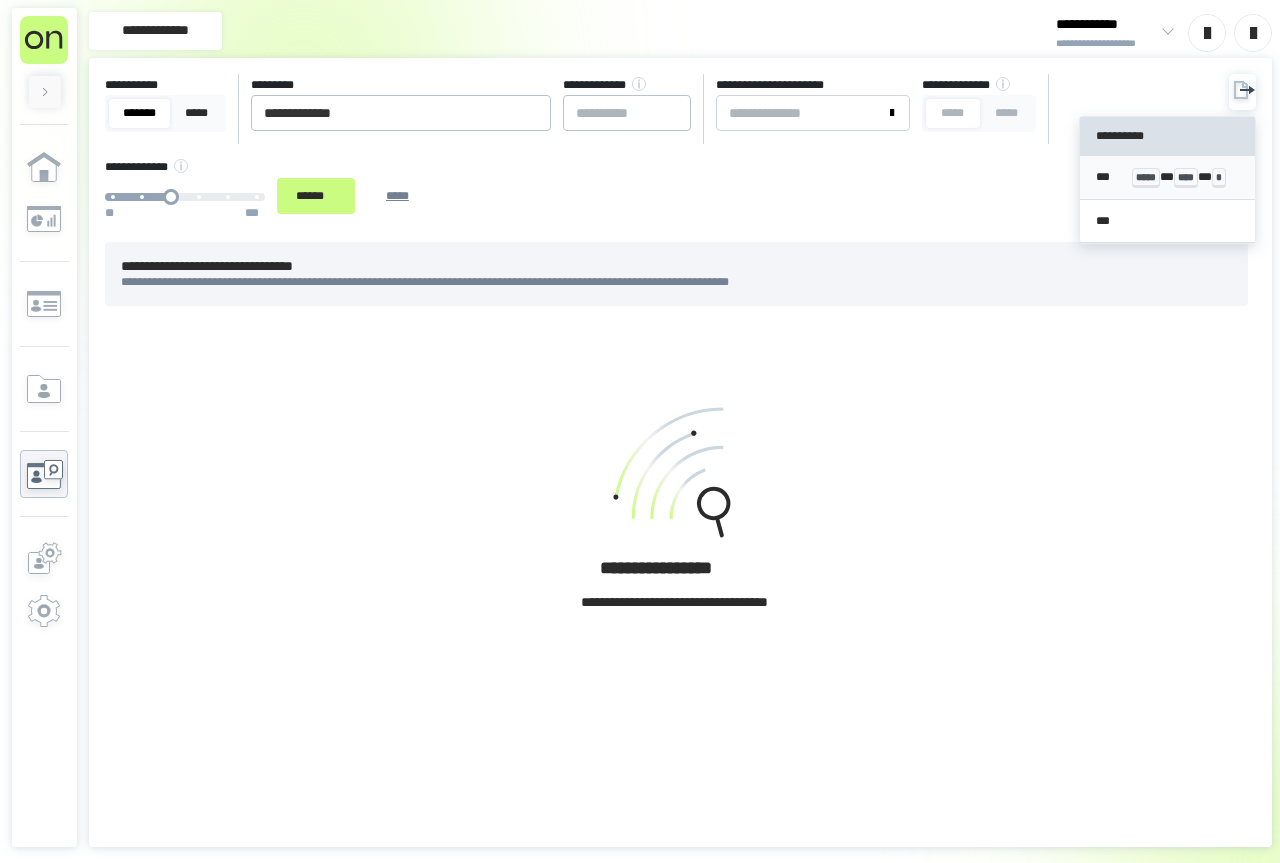 click on "*** ***** * **** *   *" at bounding box center [1167, 177] 